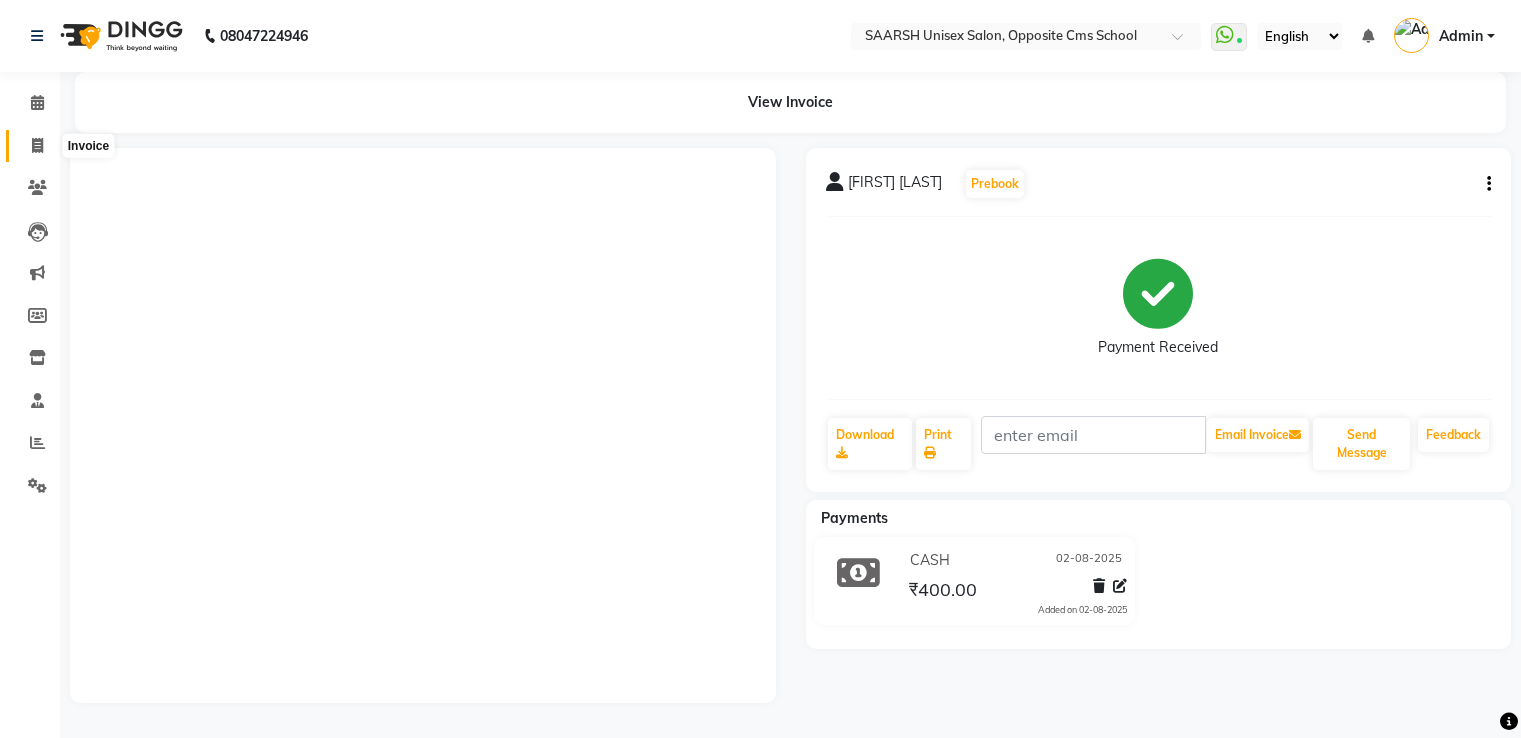scroll, scrollTop: 0, scrollLeft: 0, axis: both 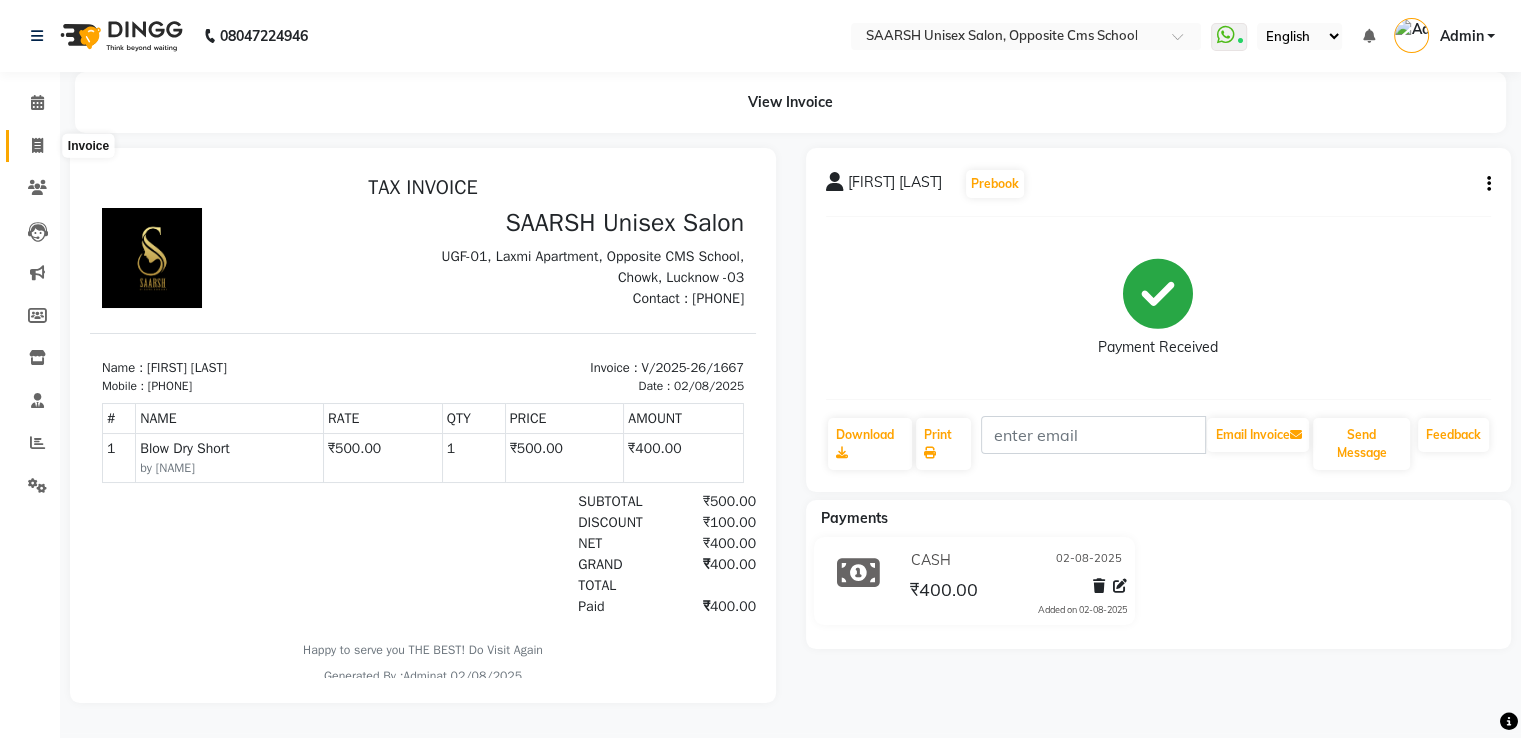 click 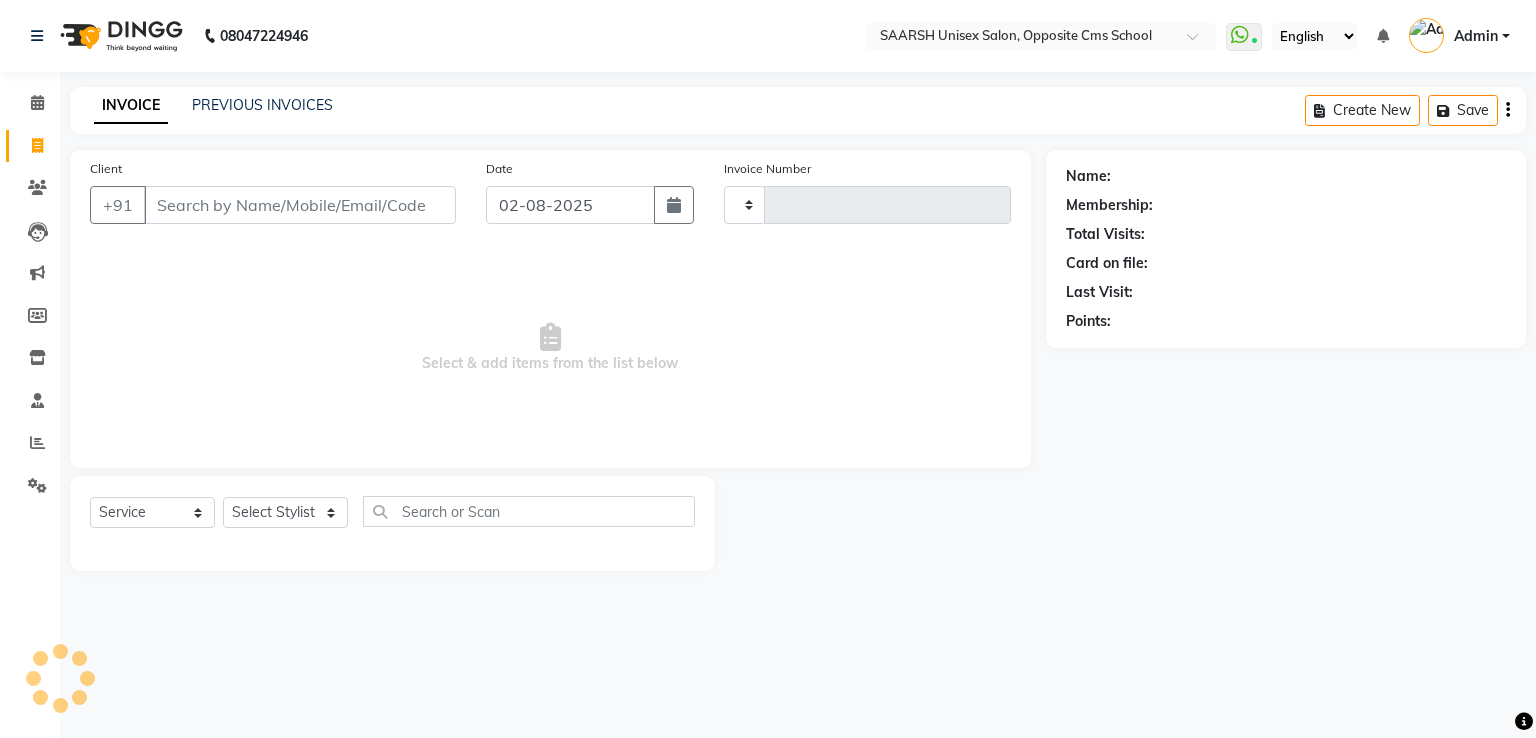 type on "1668" 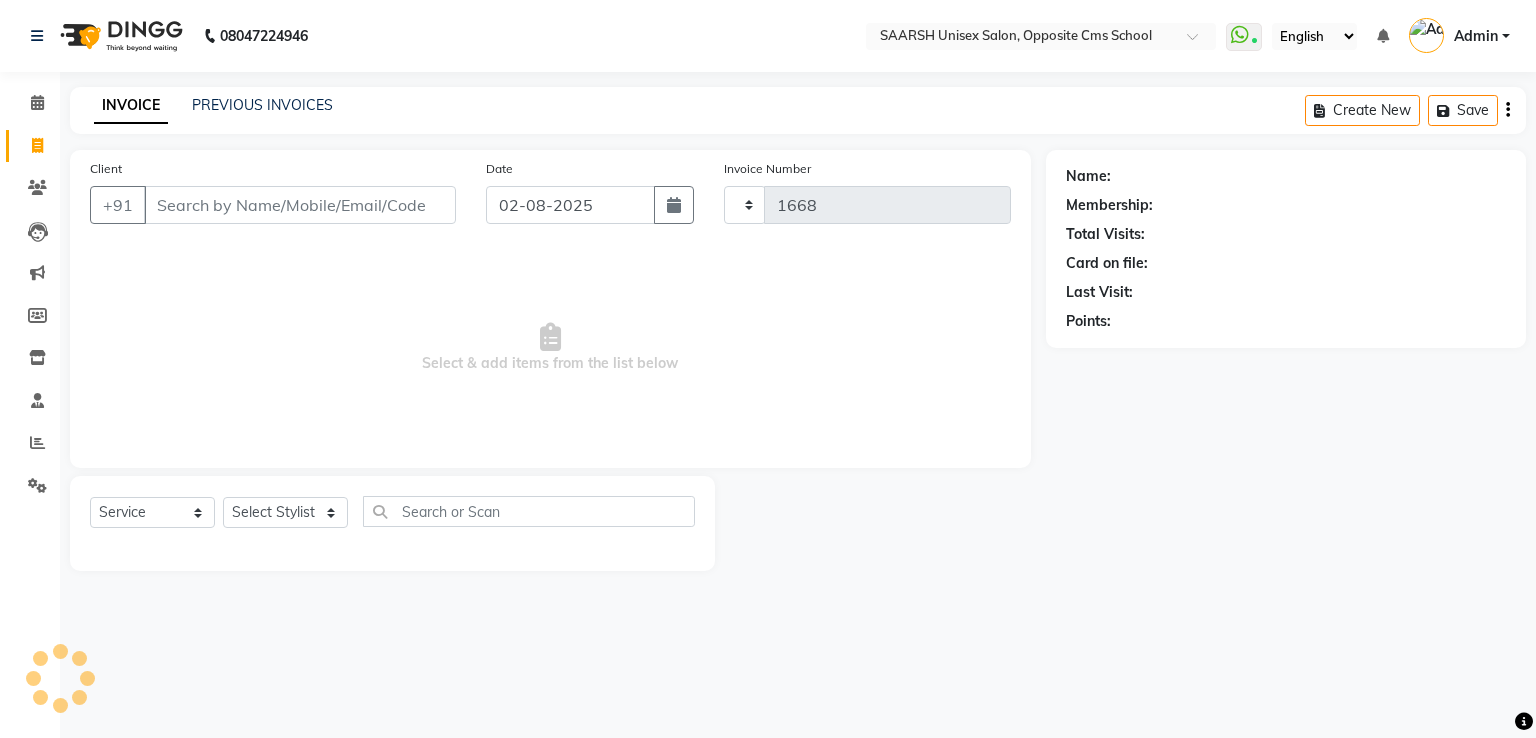 select on "3962" 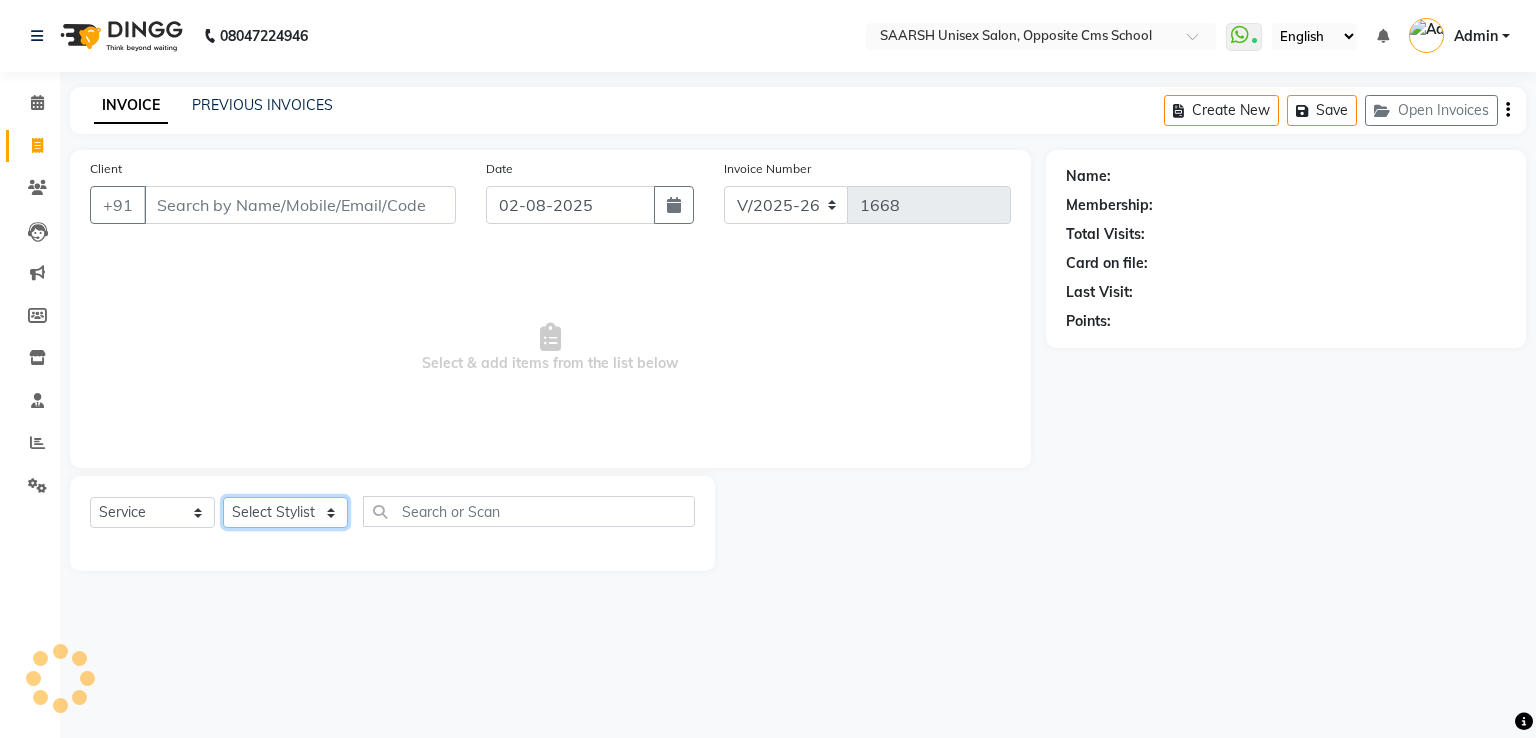 click on "Select Stylist" 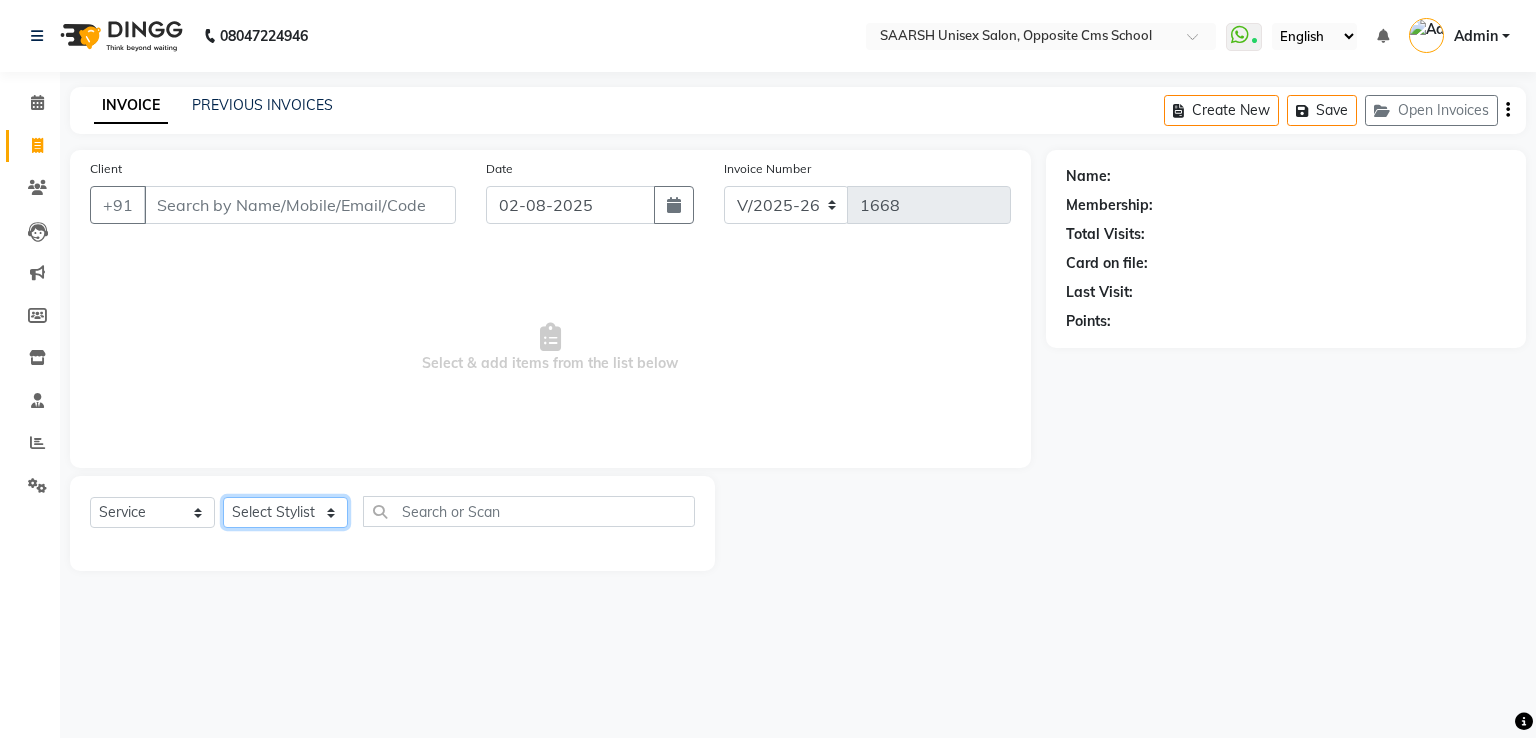 select on "20644" 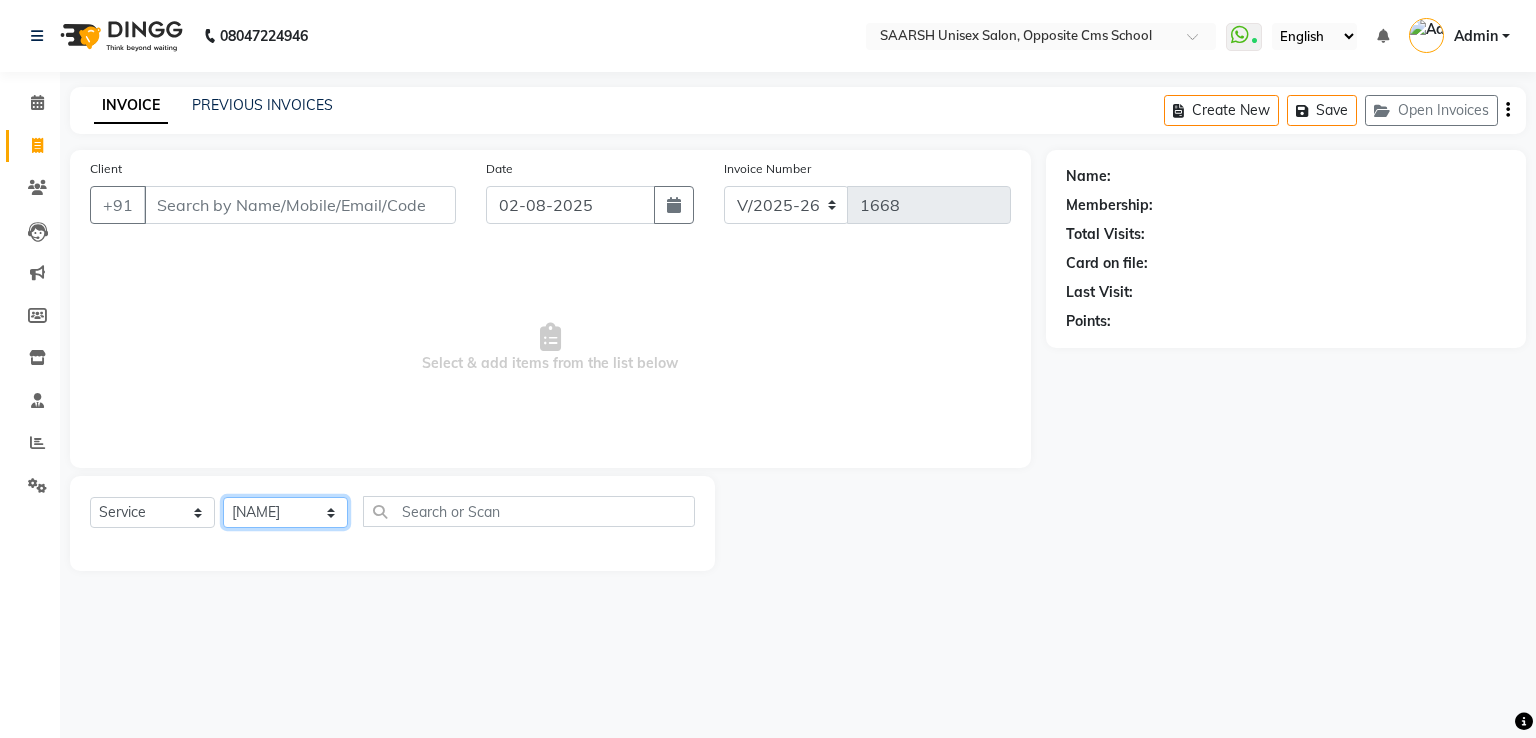 click on "Select Stylist Bablu Dinesh Pal Front Desk Rehan Sadhna Sapna Shams Shivani Shivi Utkarsh Saraswat" 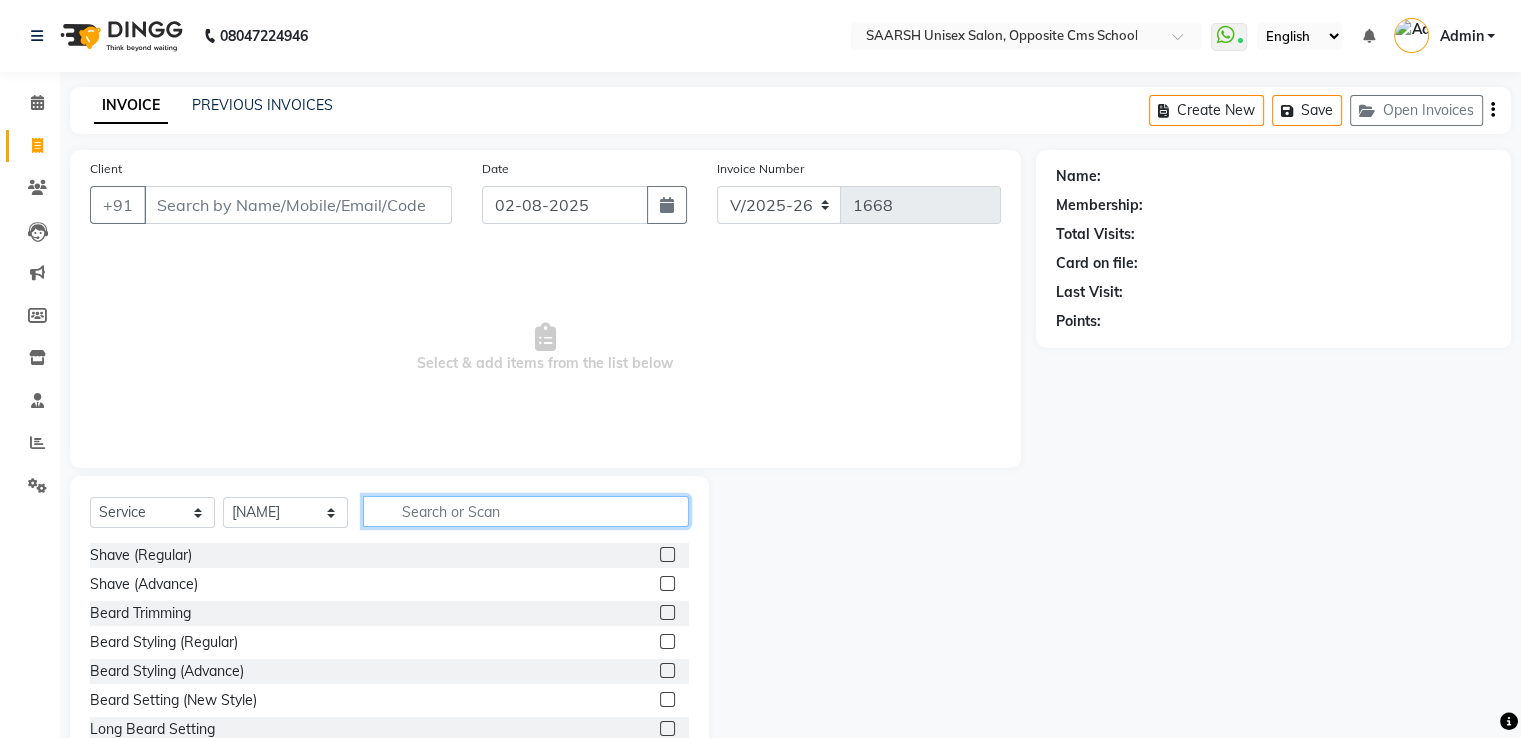 click 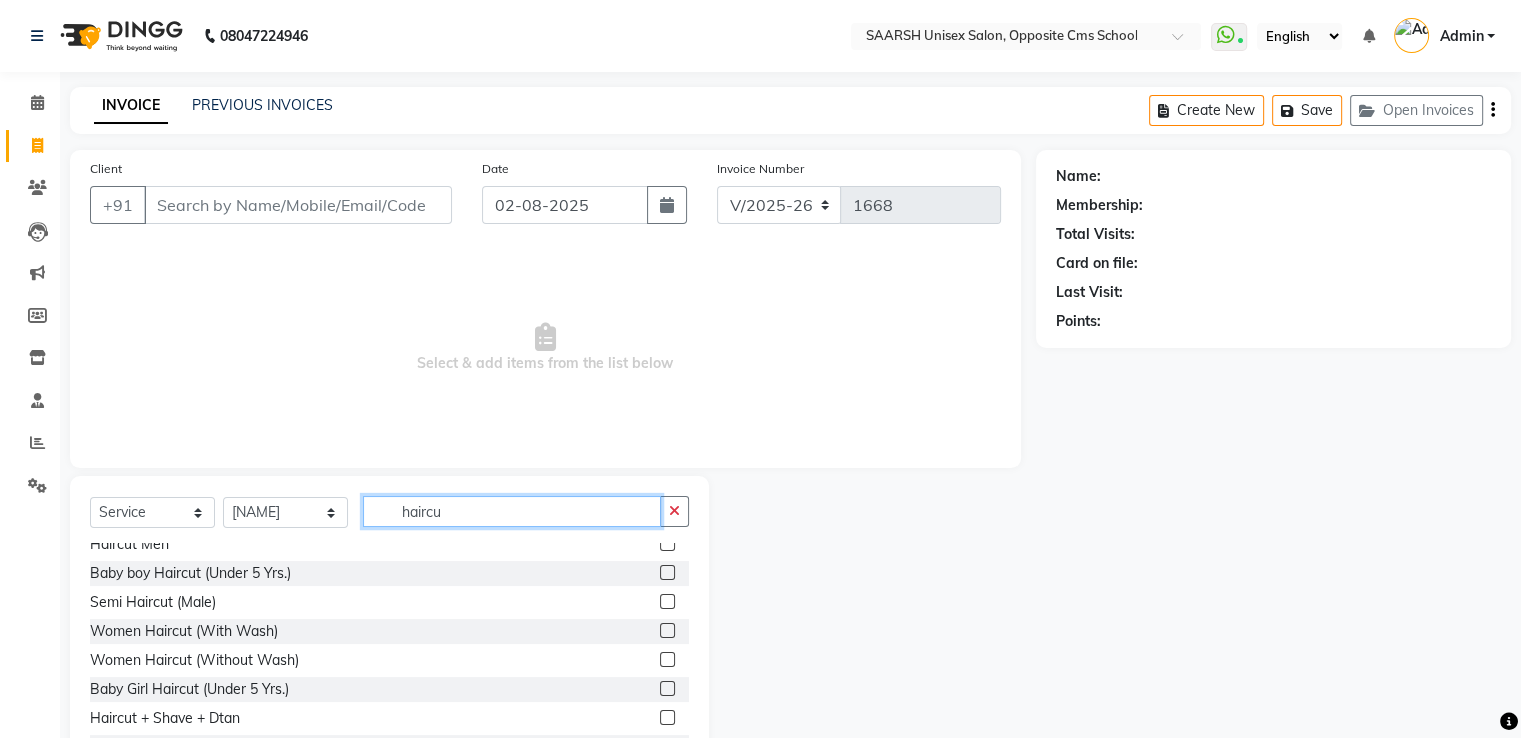 scroll, scrollTop: 76, scrollLeft: 0, axis: vertical 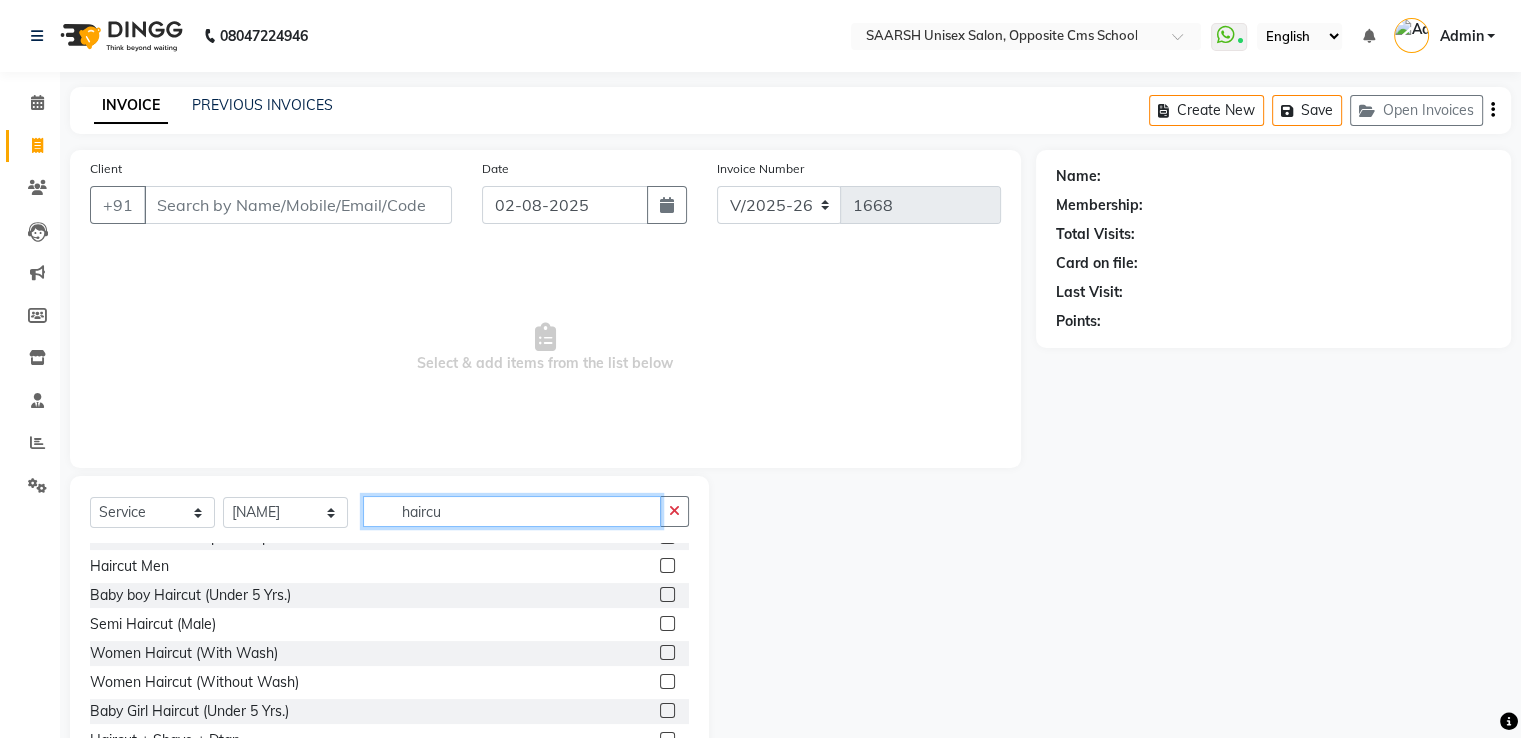type on "haircu" 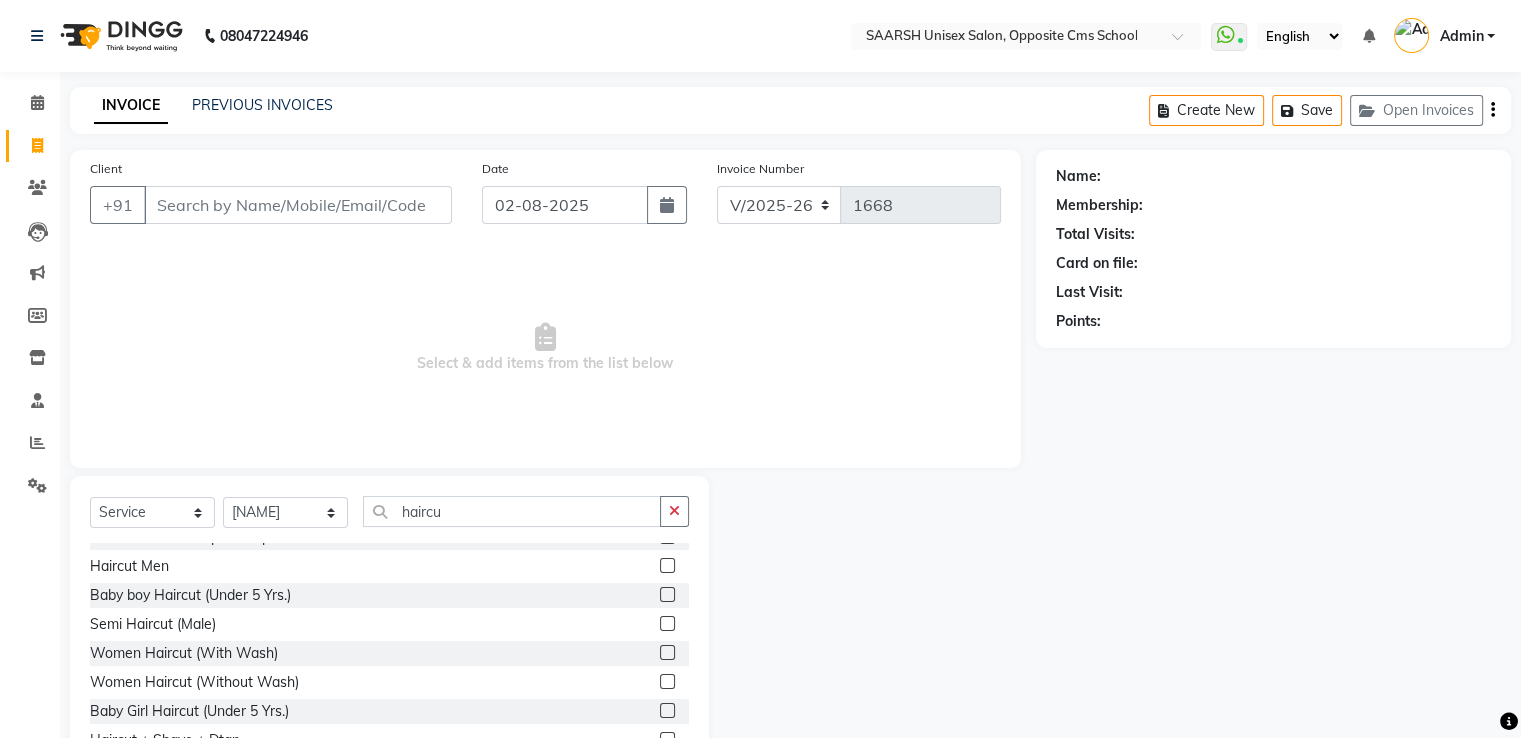 click 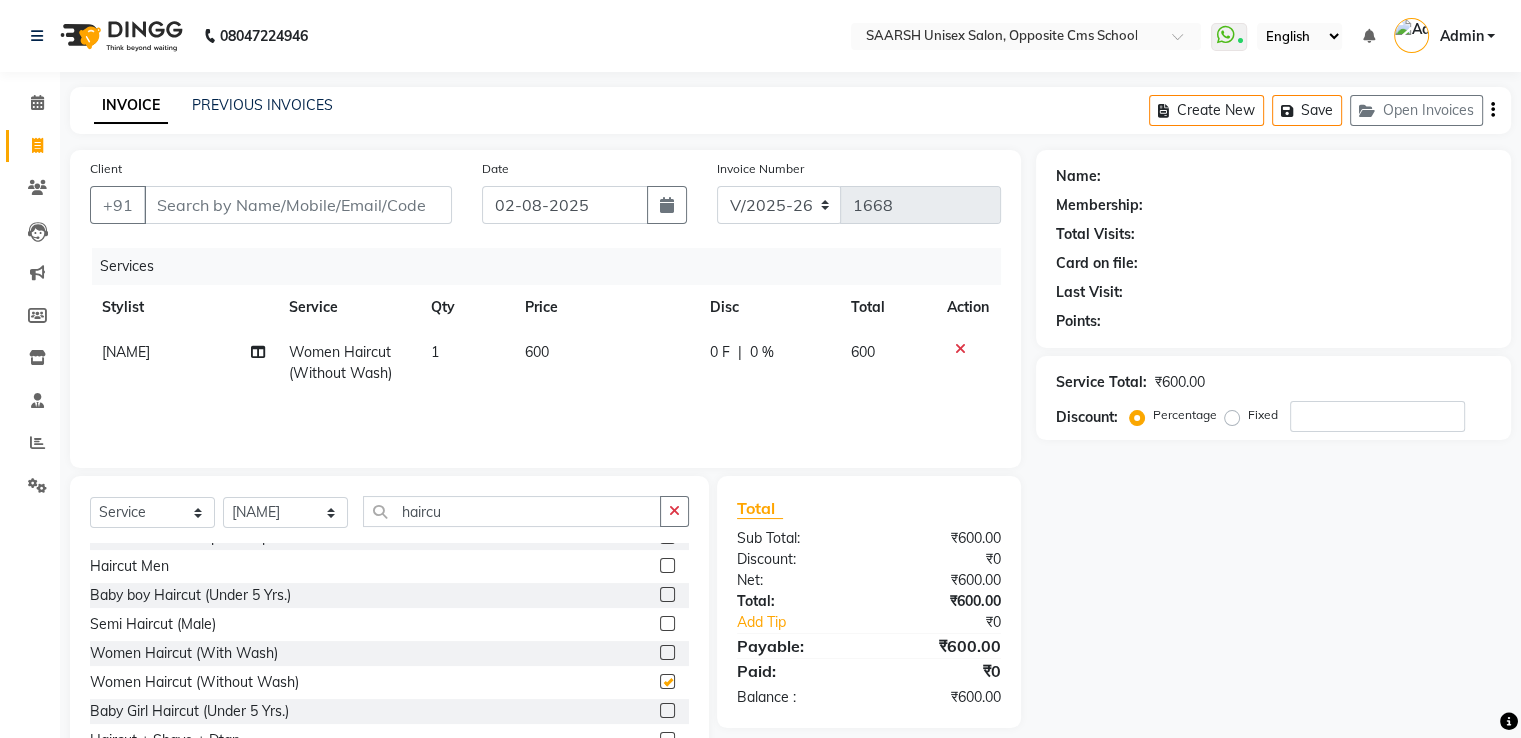 checkbox on "false" 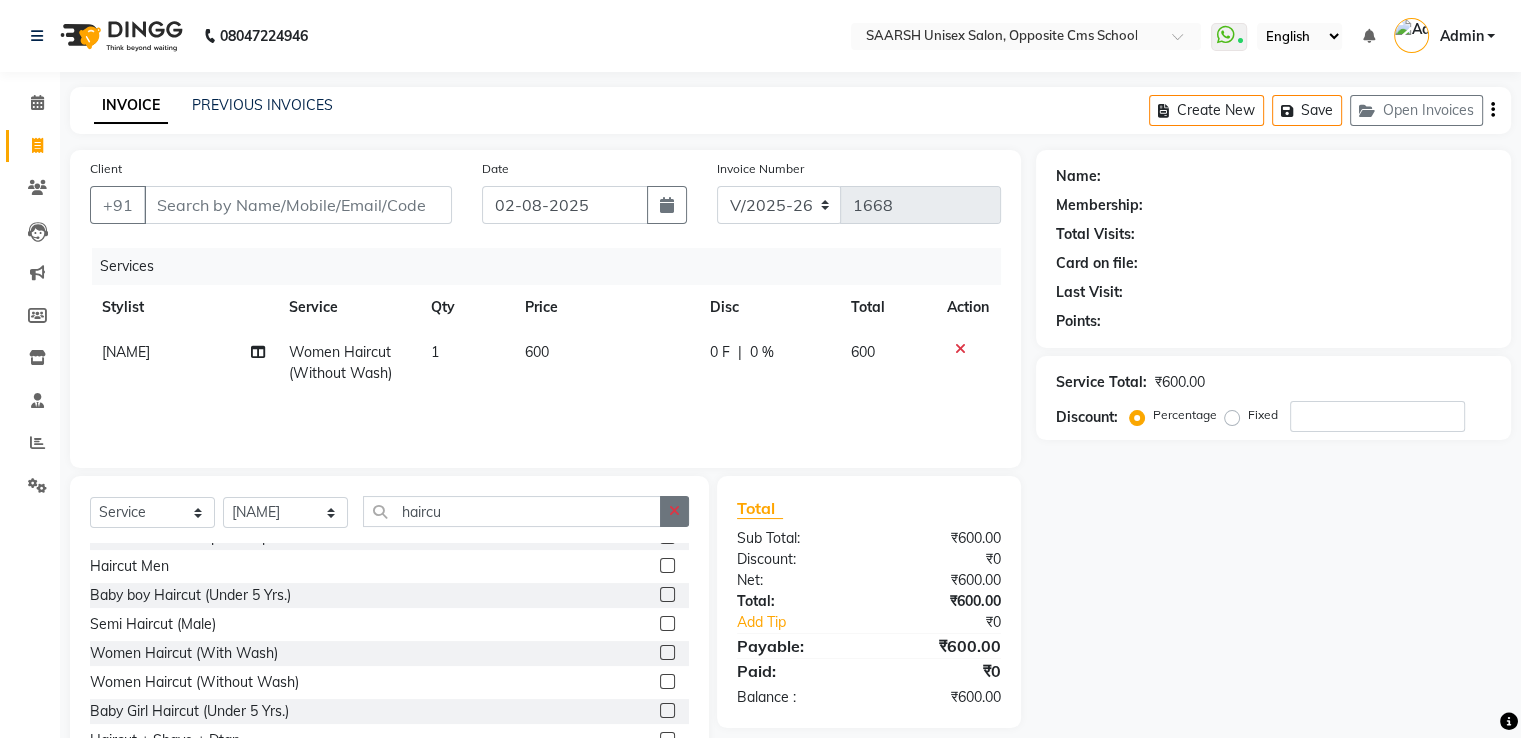 click 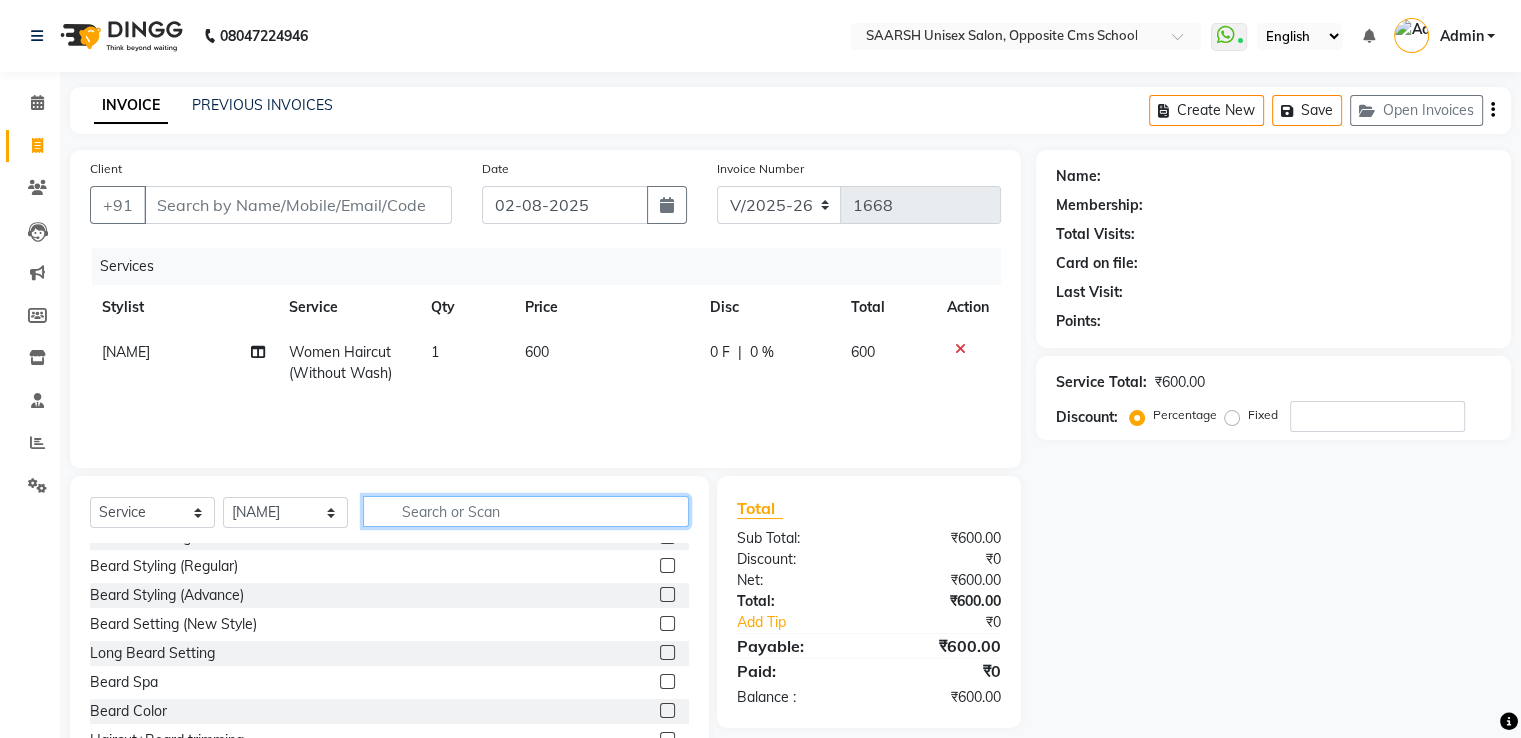 scroll, scrollTop: 367, scrollLeft: 0, axis: vertical 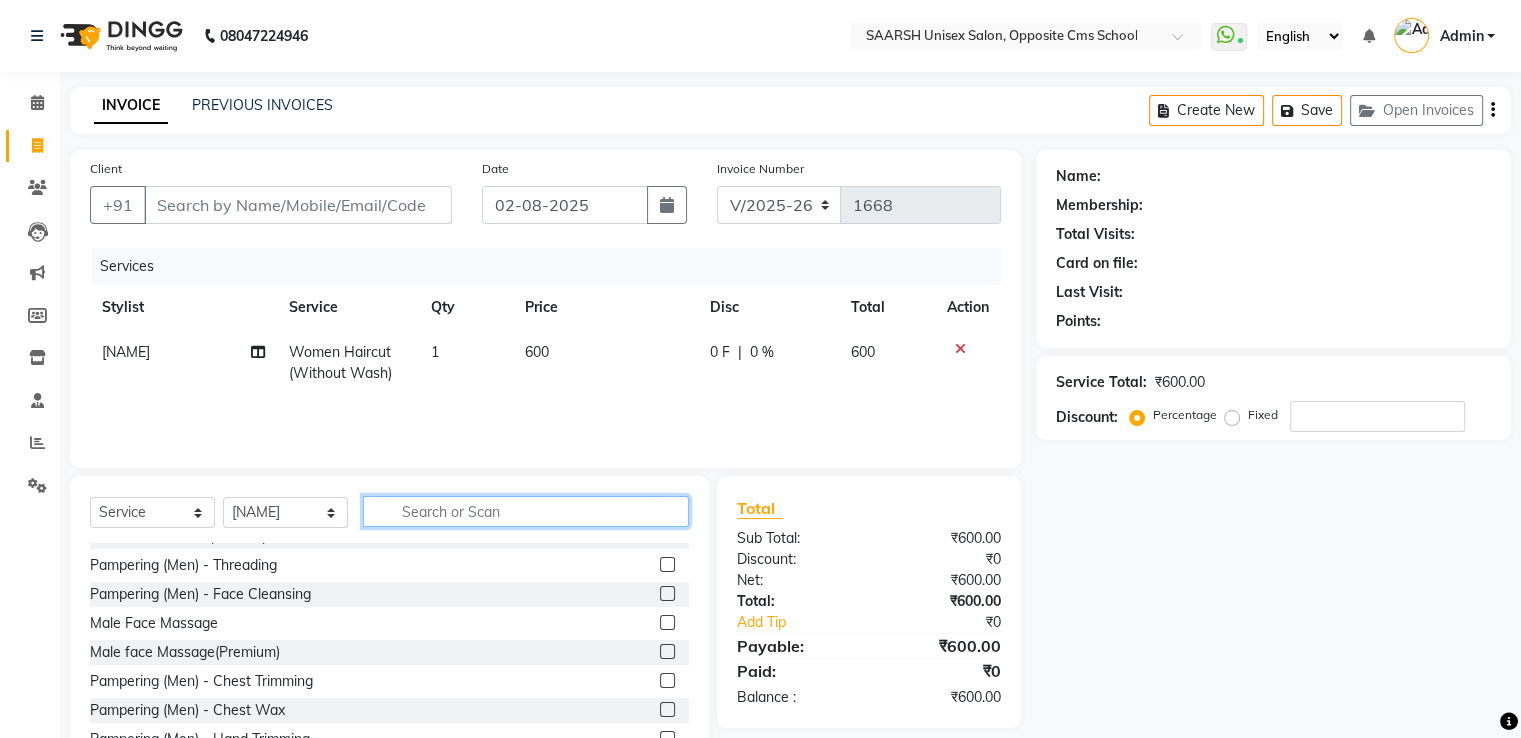 click 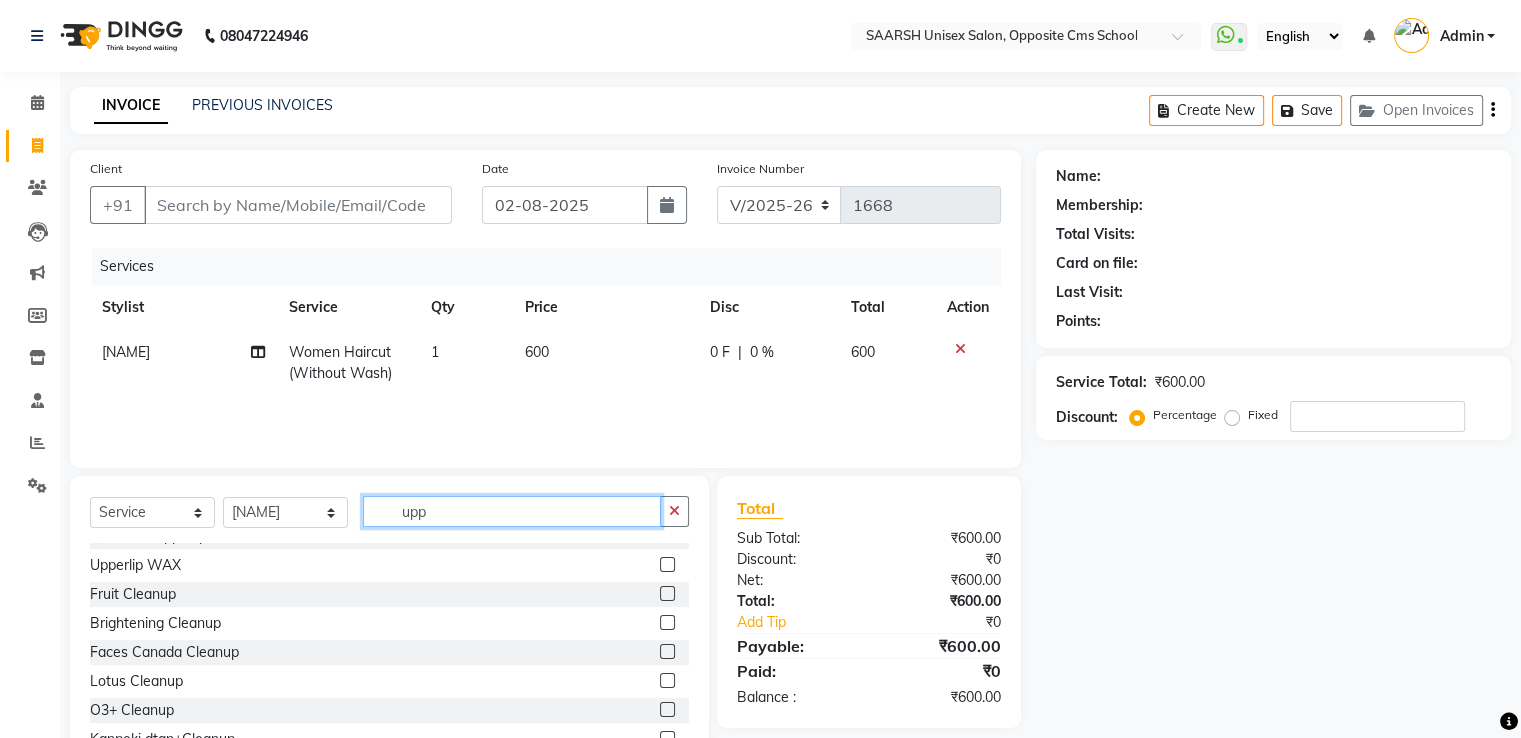 scroll, scrollTop: 0, scrollLeft: 0, axis: both 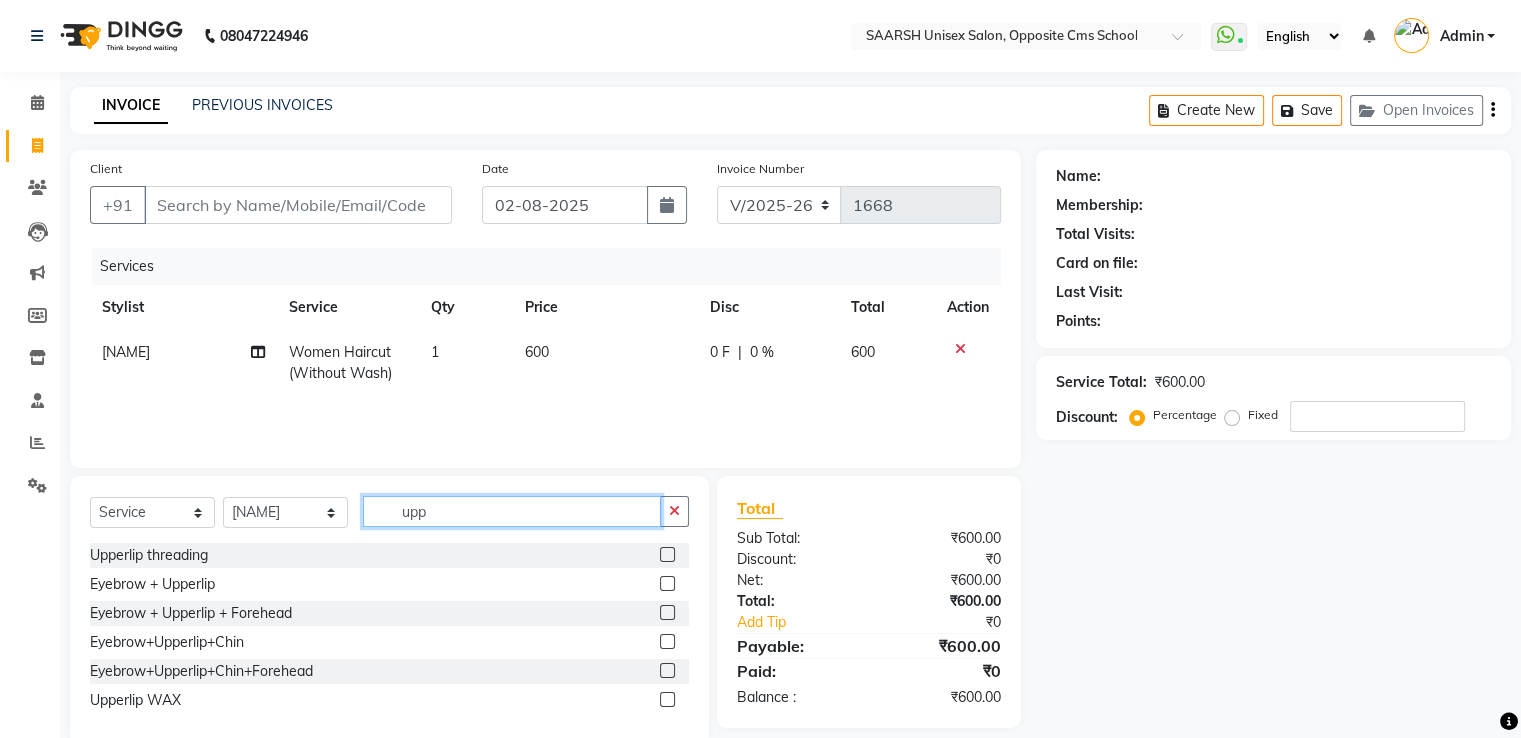 type on "upp" 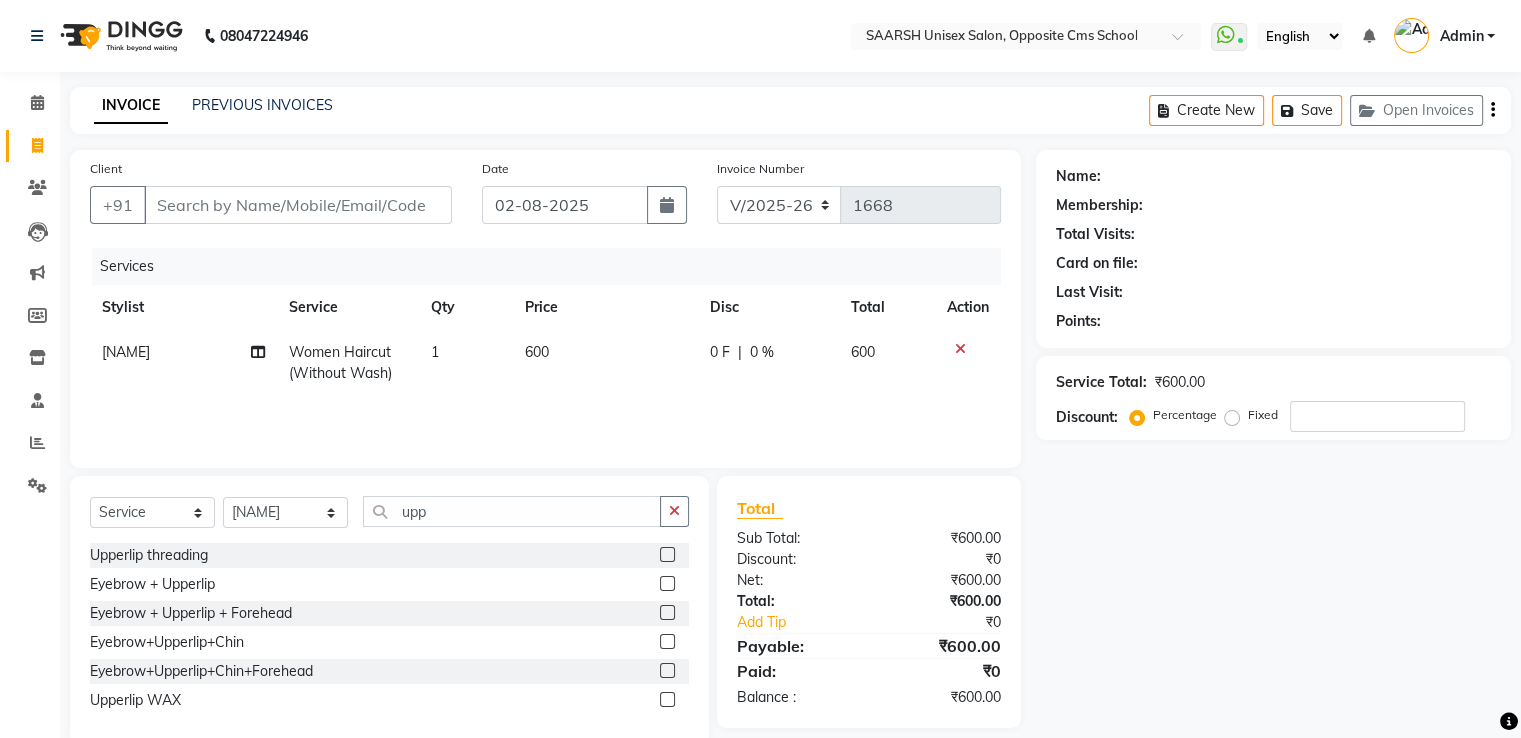 click 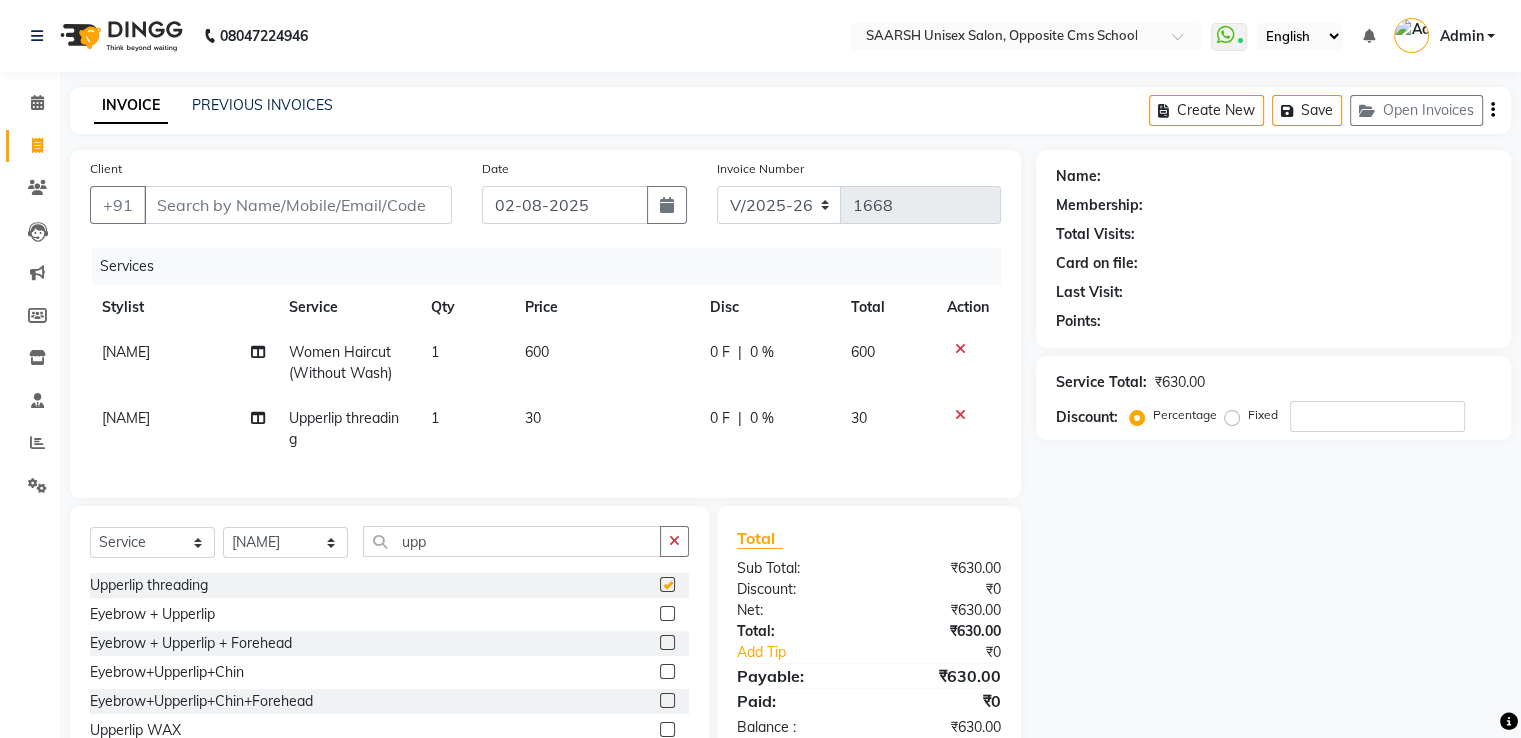 checkbox on "false" 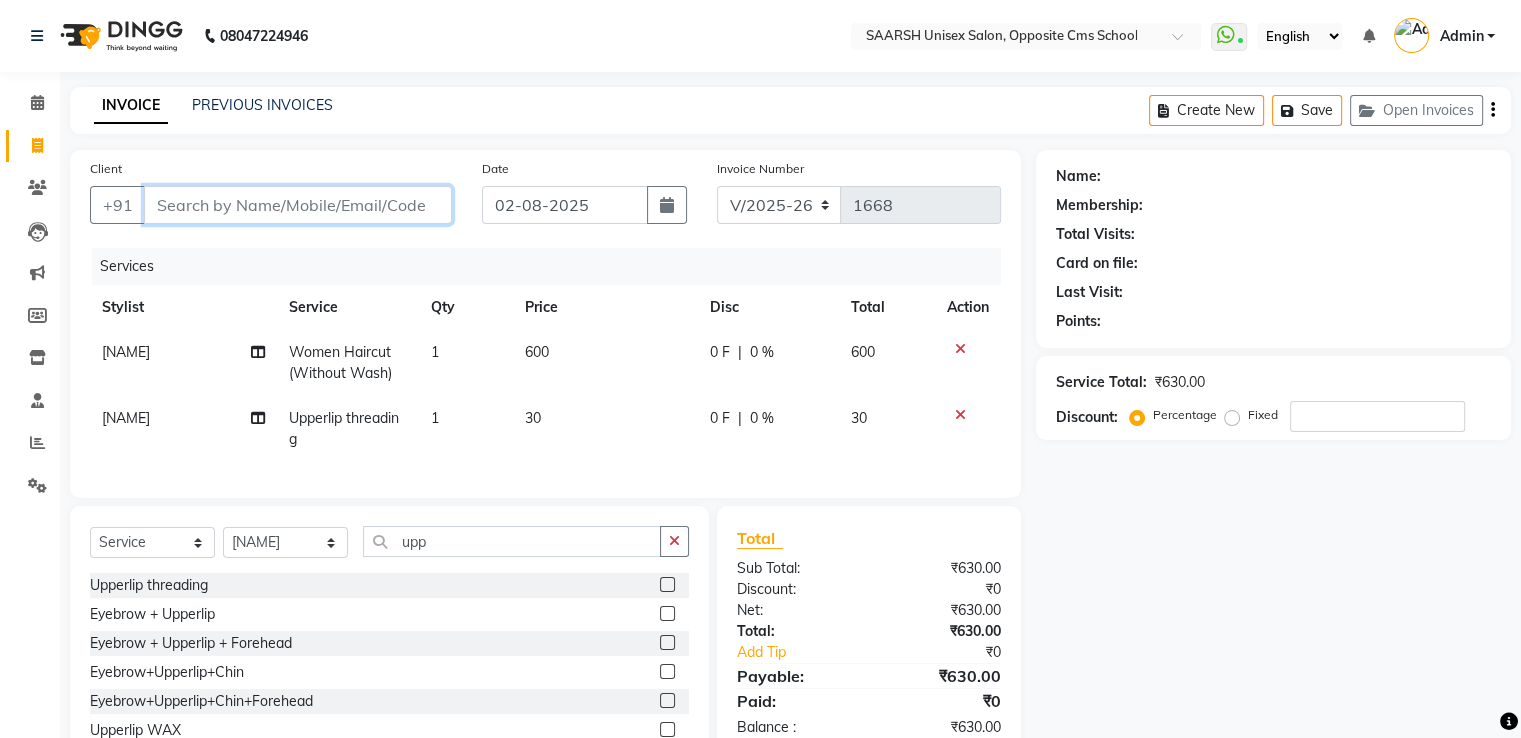 click on "Client" at bounding box center (298, 205) 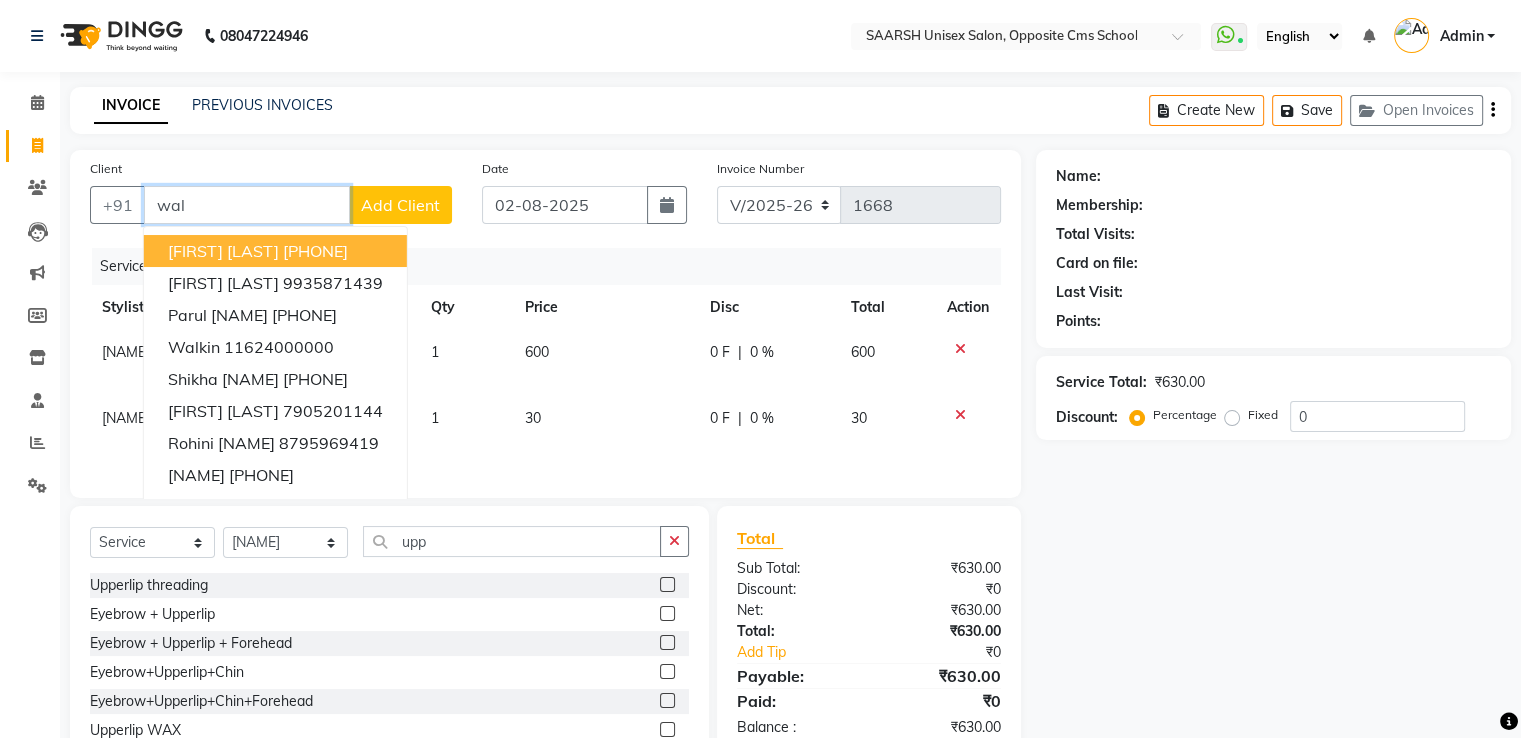 click on "wal" at bounding box center (247, 205) 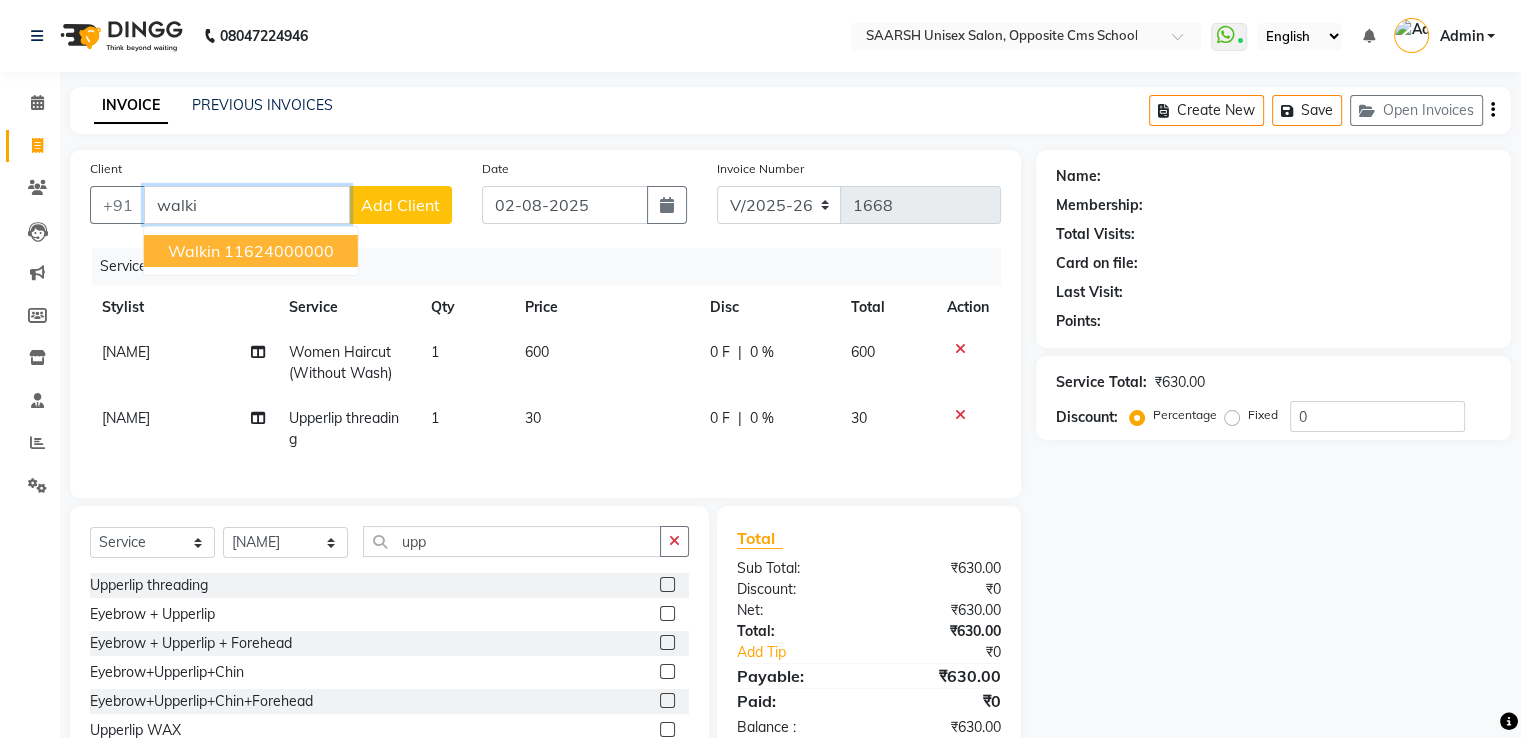click on "11624000000" at bounding box center [279, 251] 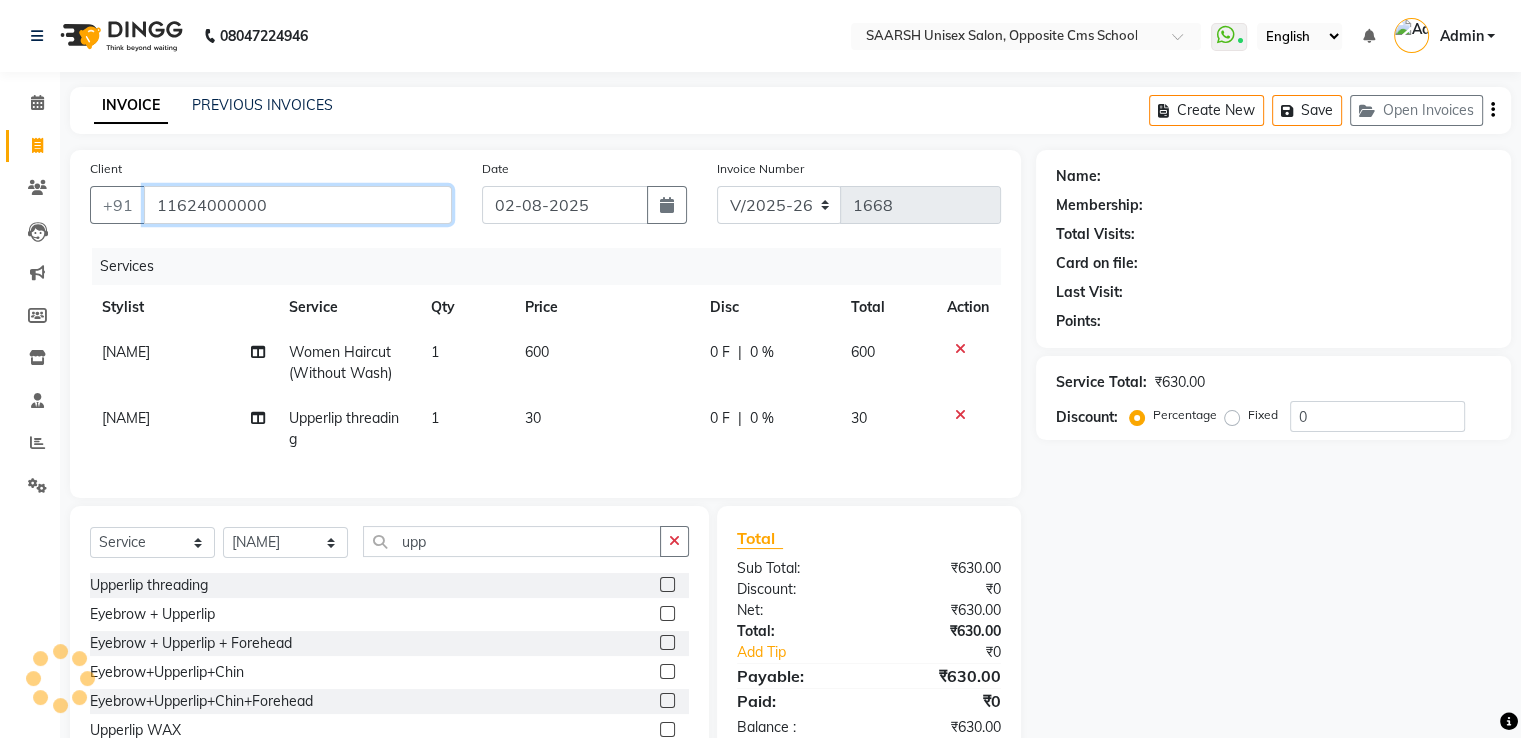 type on "11624000000" 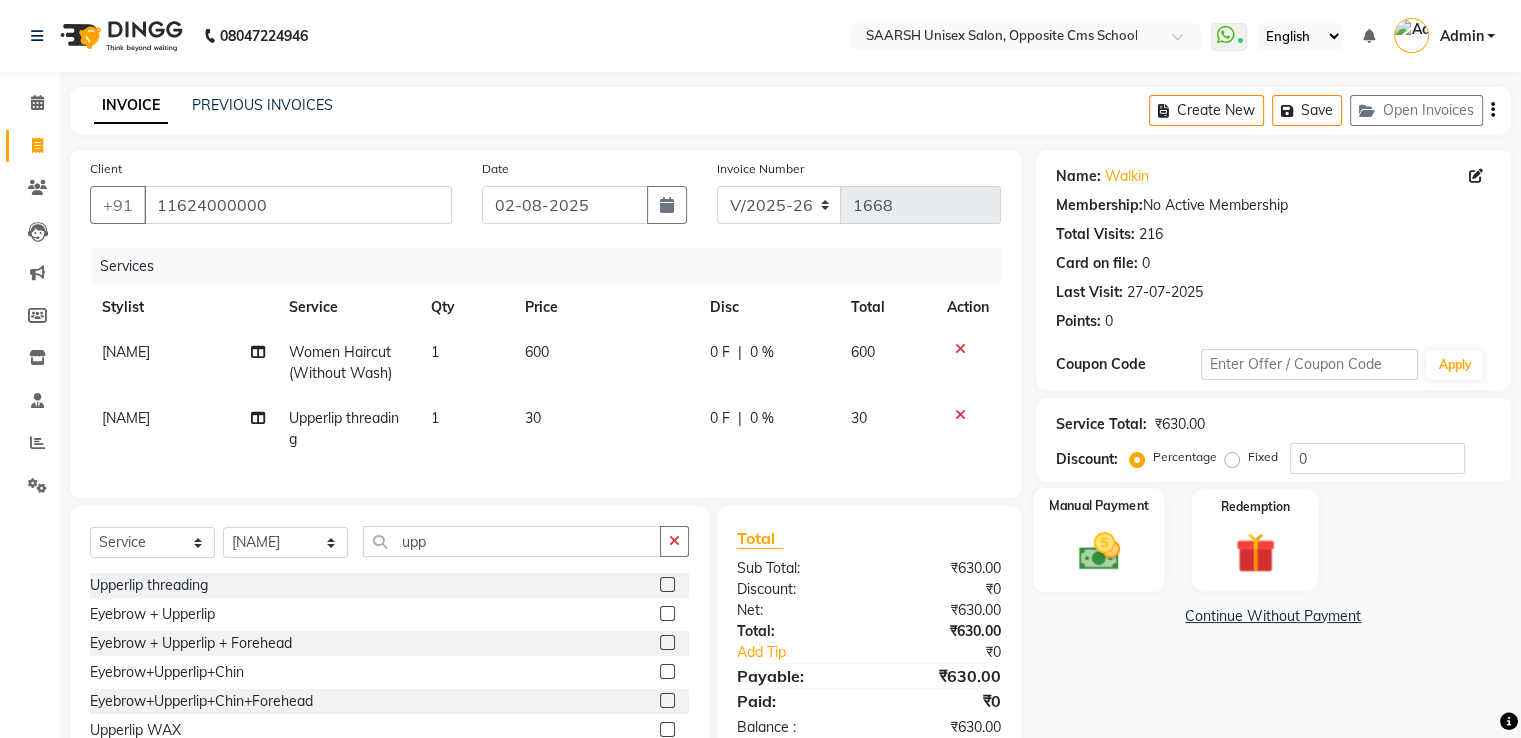 click 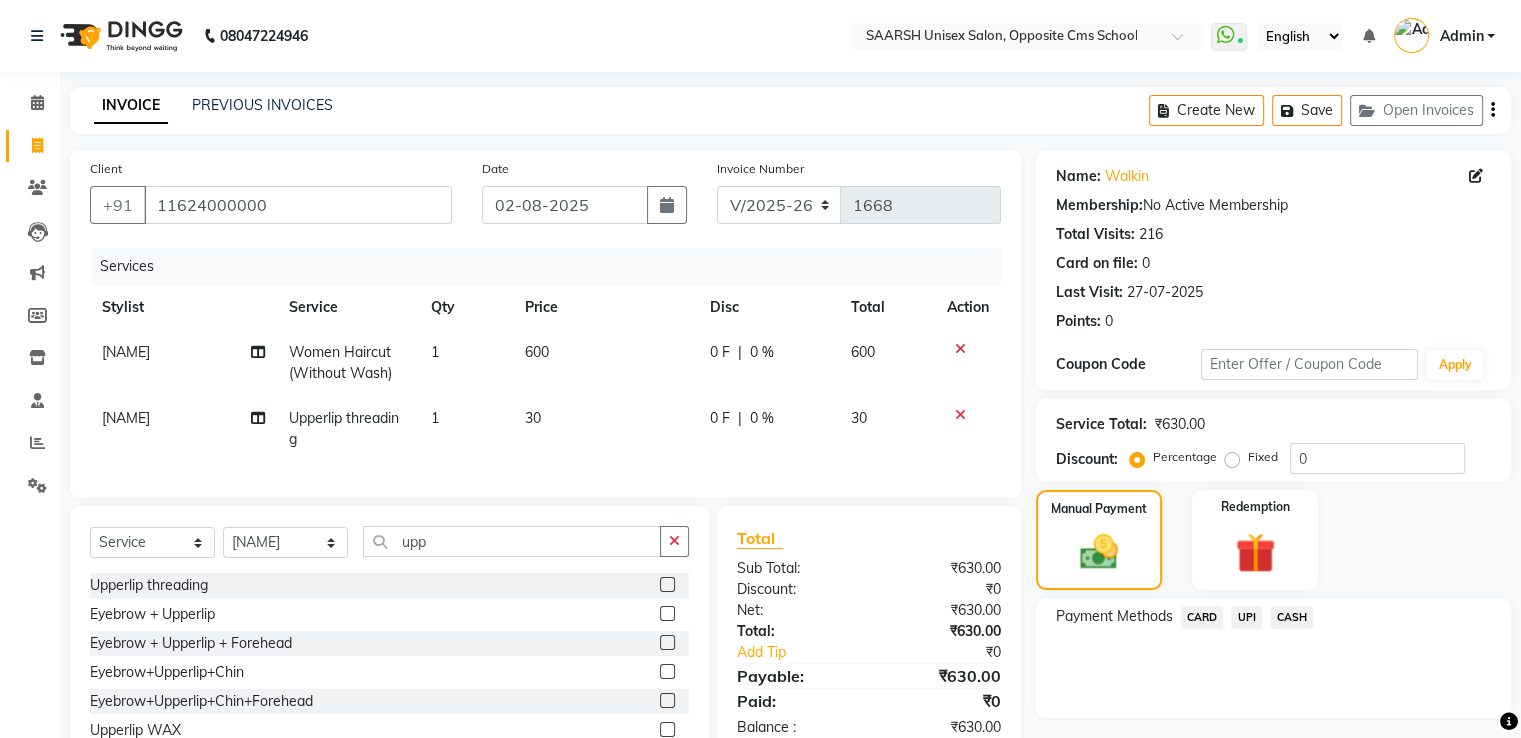 click on "UPI" 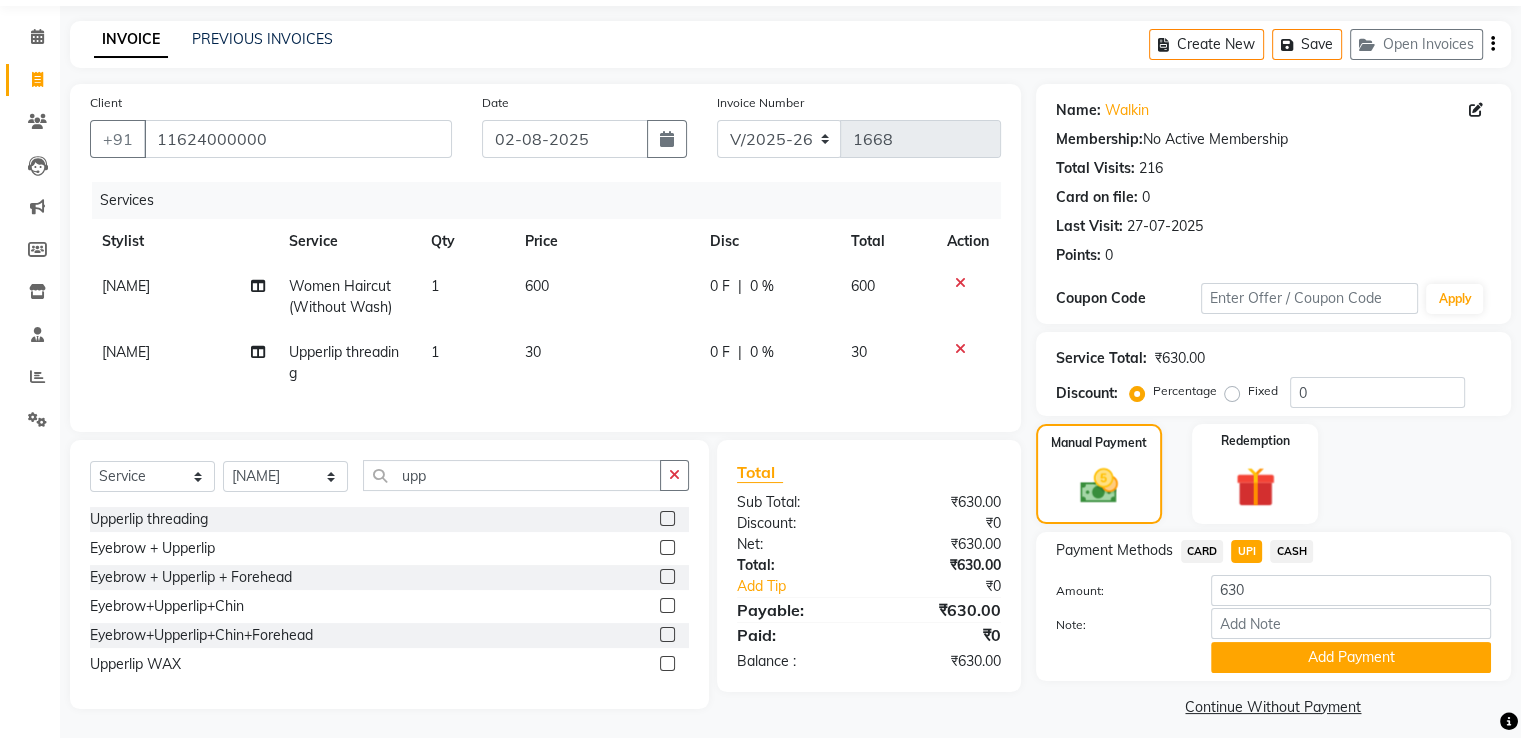 scroll, scrollTop: 83, scrollLeft: 0, axis: vertical 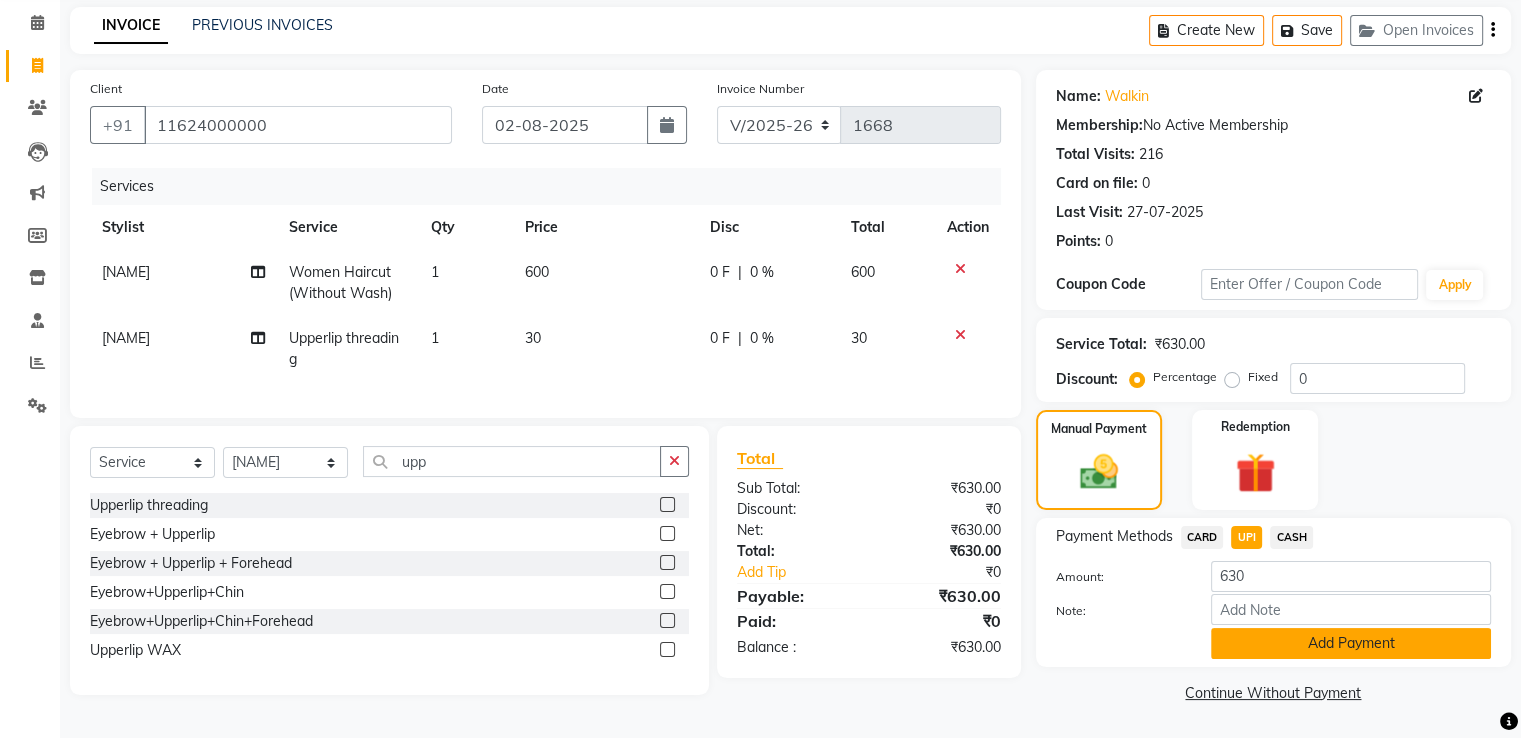click on "Add Payment" 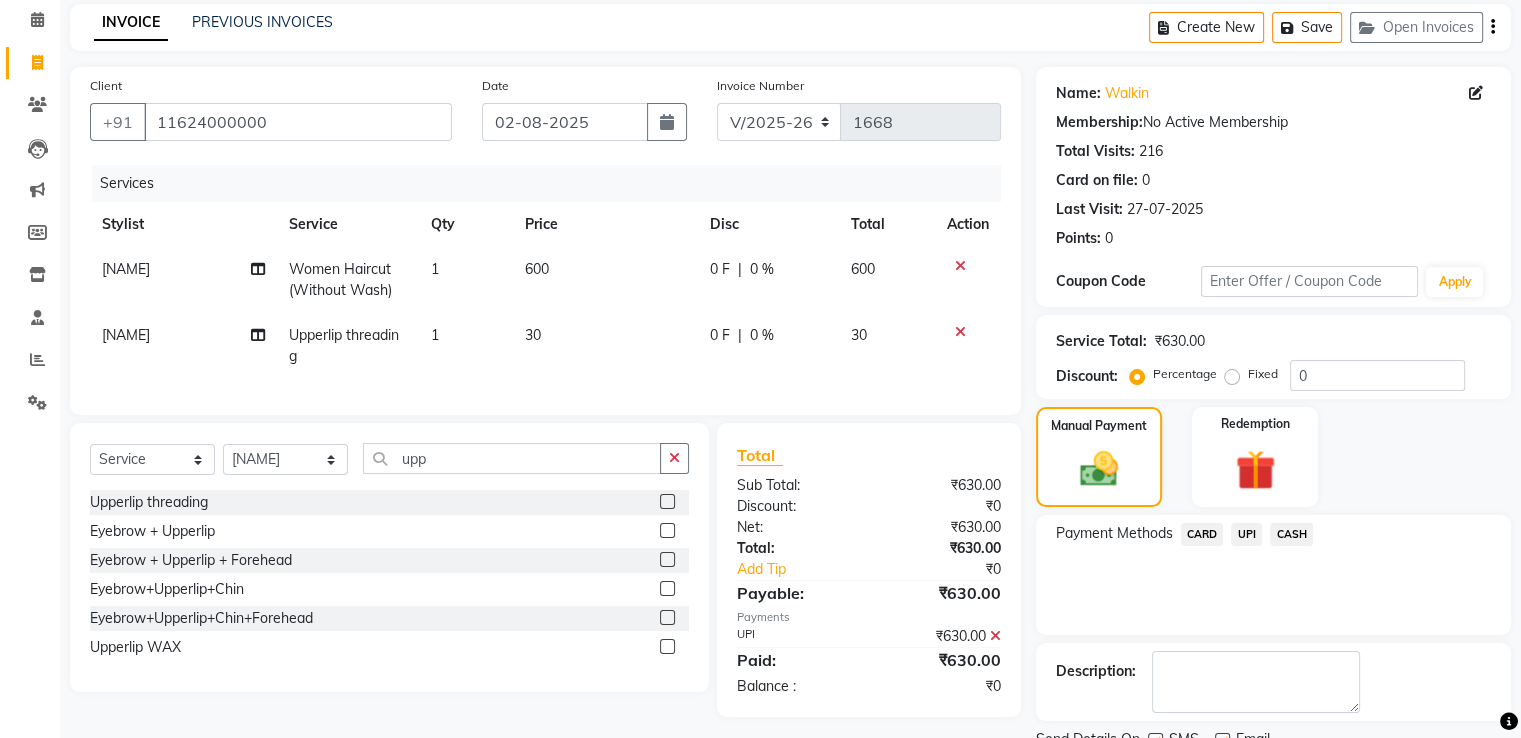scroll, scrollTop: 163, scrollLeft: 0, axis: vertical 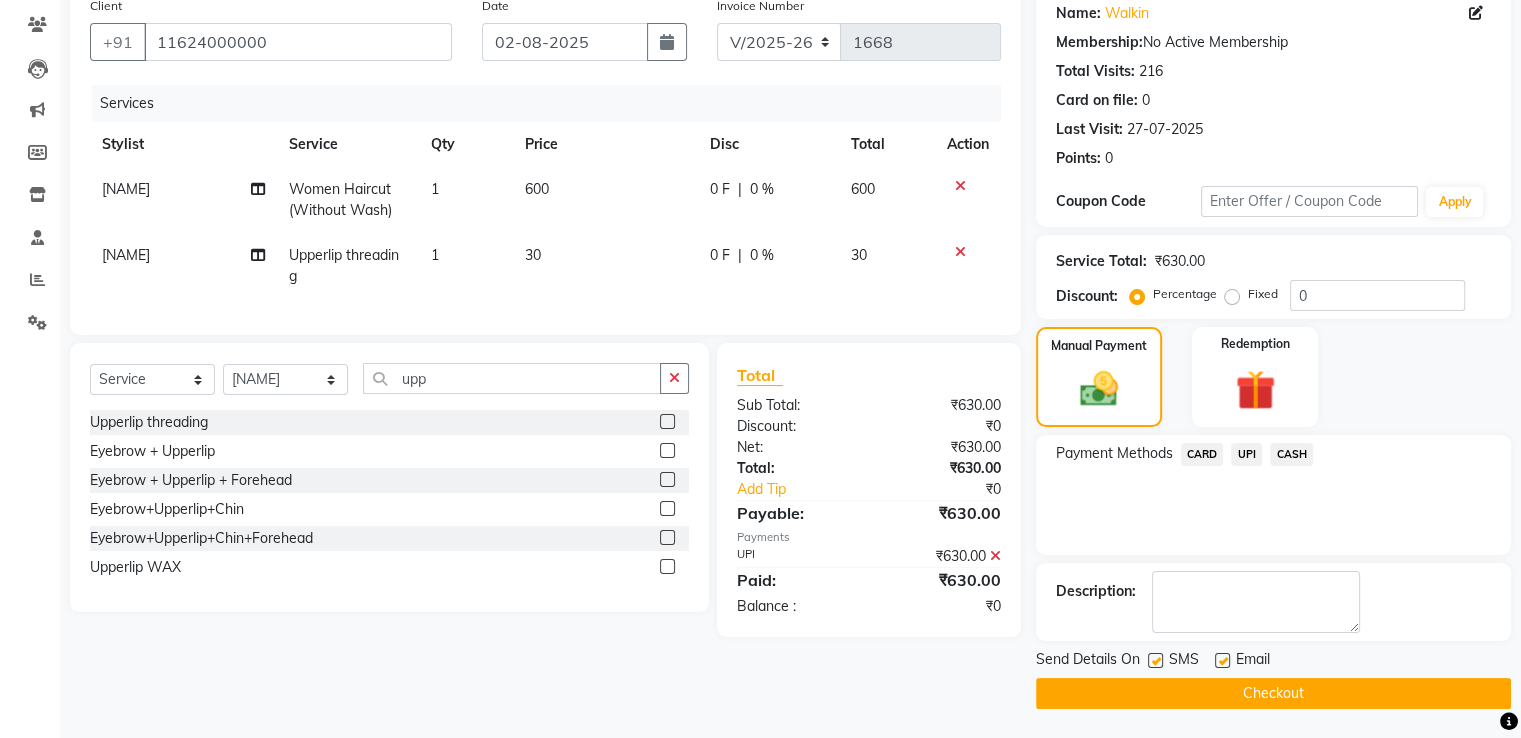 click on "Checkout" 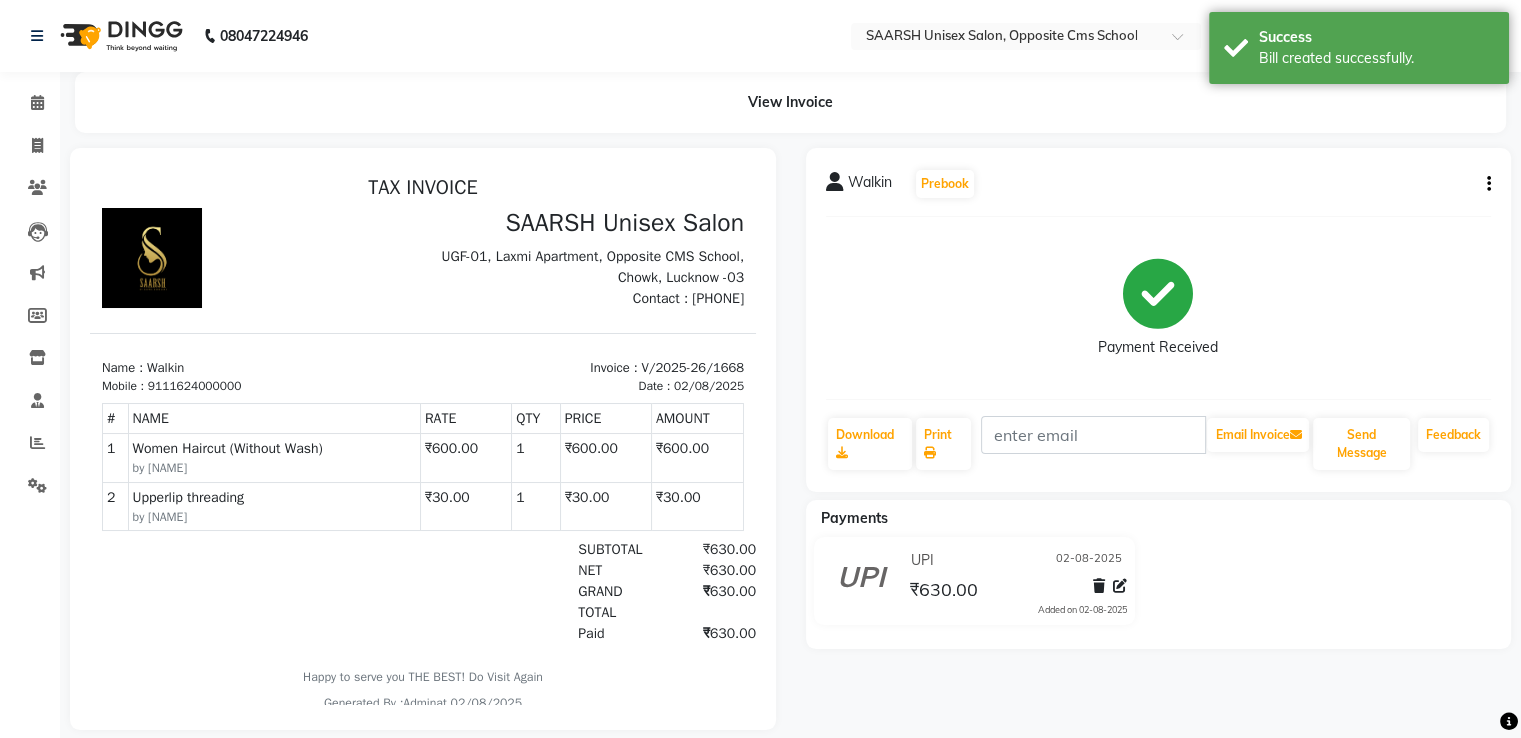 scroll, scrollTop: 0, scrollLeft: 0, axis: both 